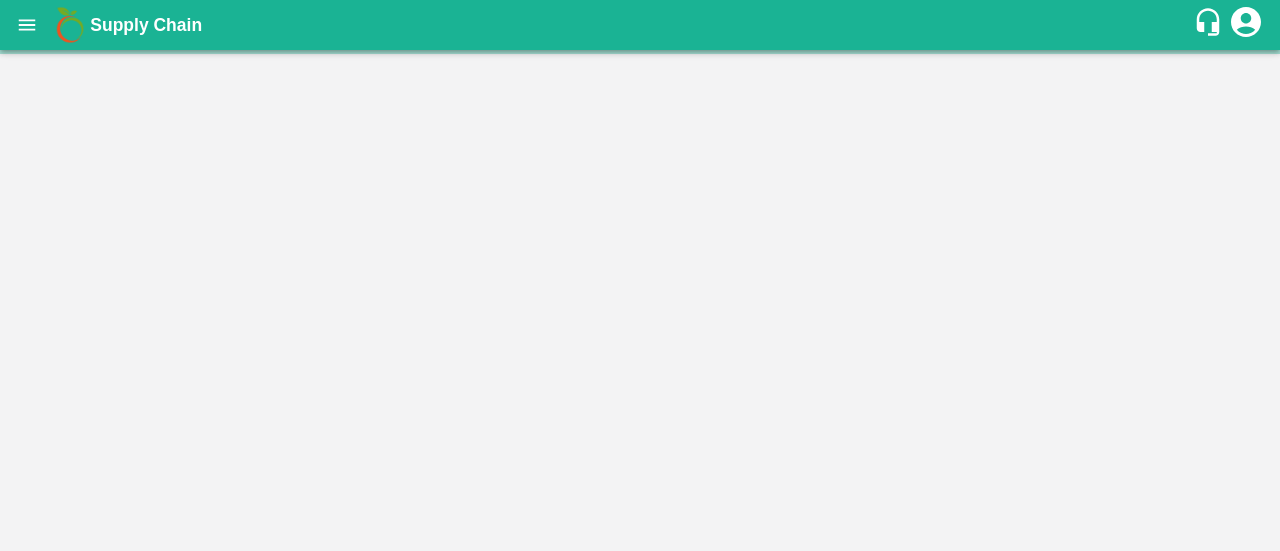 scroll, scrollTop: 0, scrollLeft: 0, axis: both 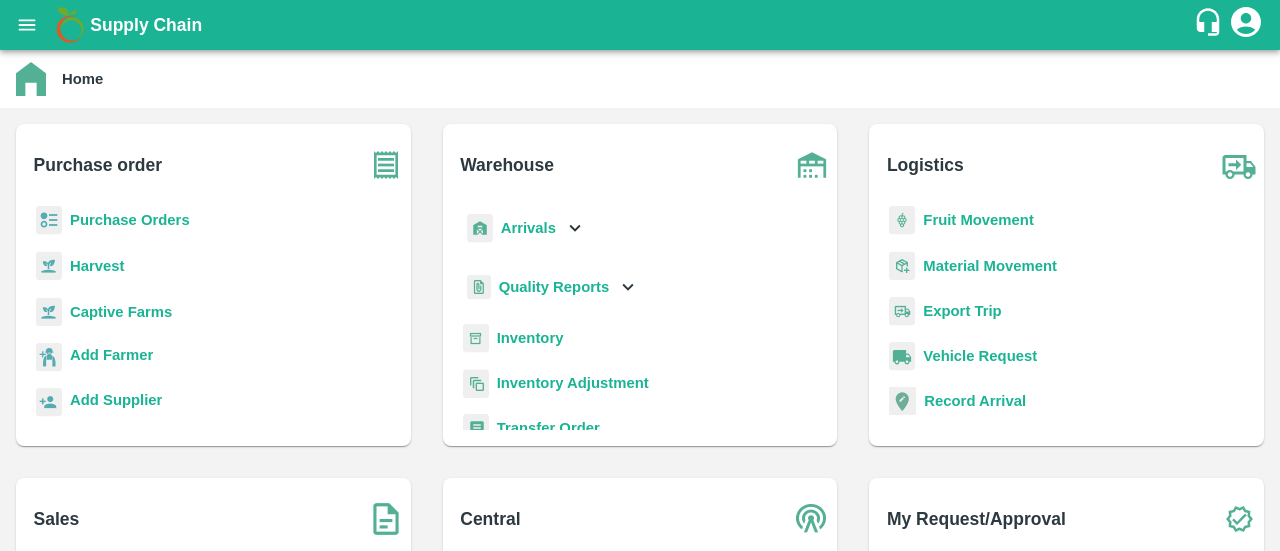 click on "Purchase Orders" at bounding box center (130, 220) 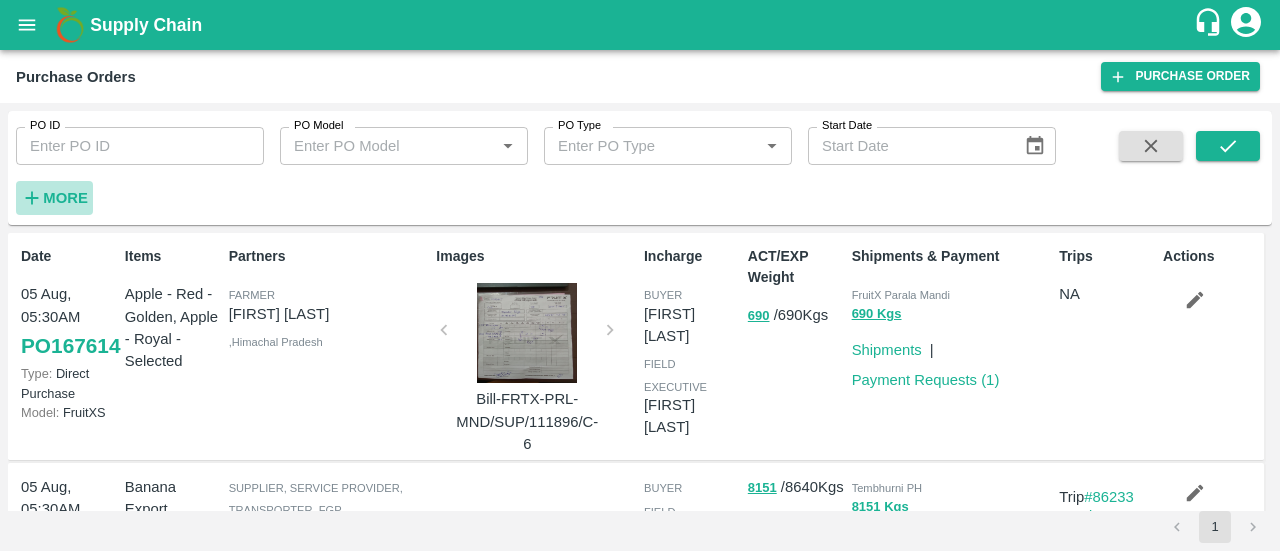 click on "More" at bounding box center [65, 198] 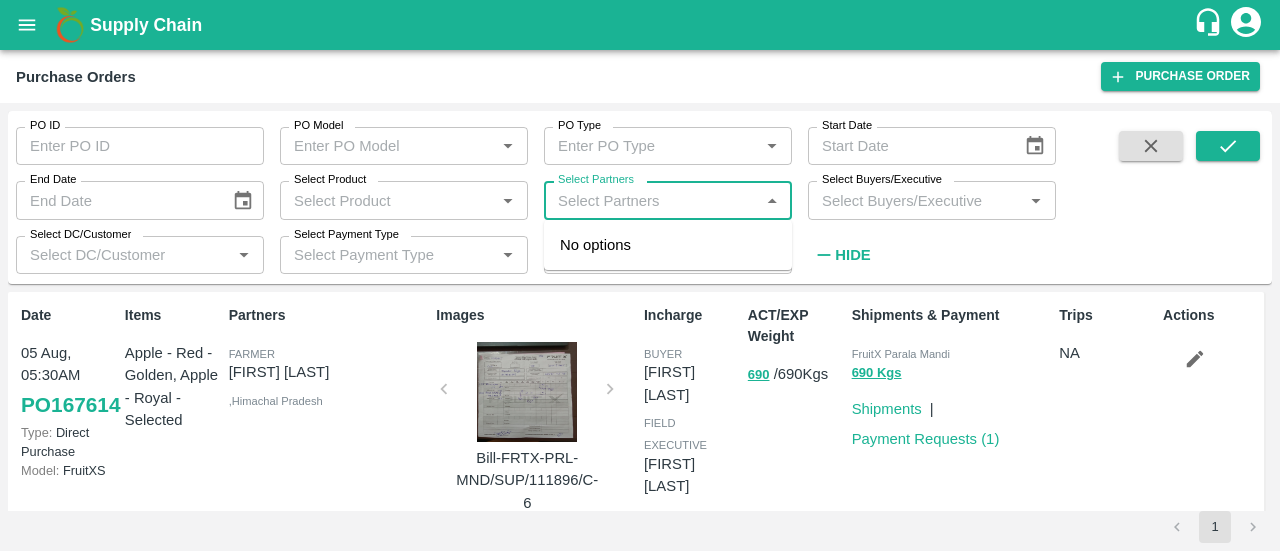 click on "Select Partners" at bounding box center (651, 200) 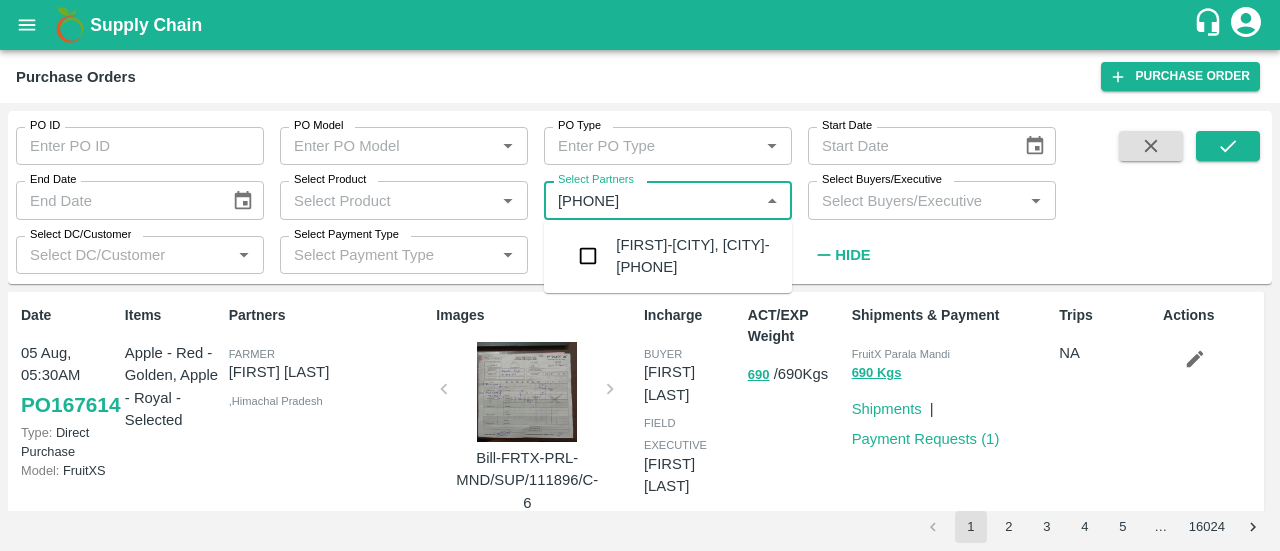 type on "9816309767" 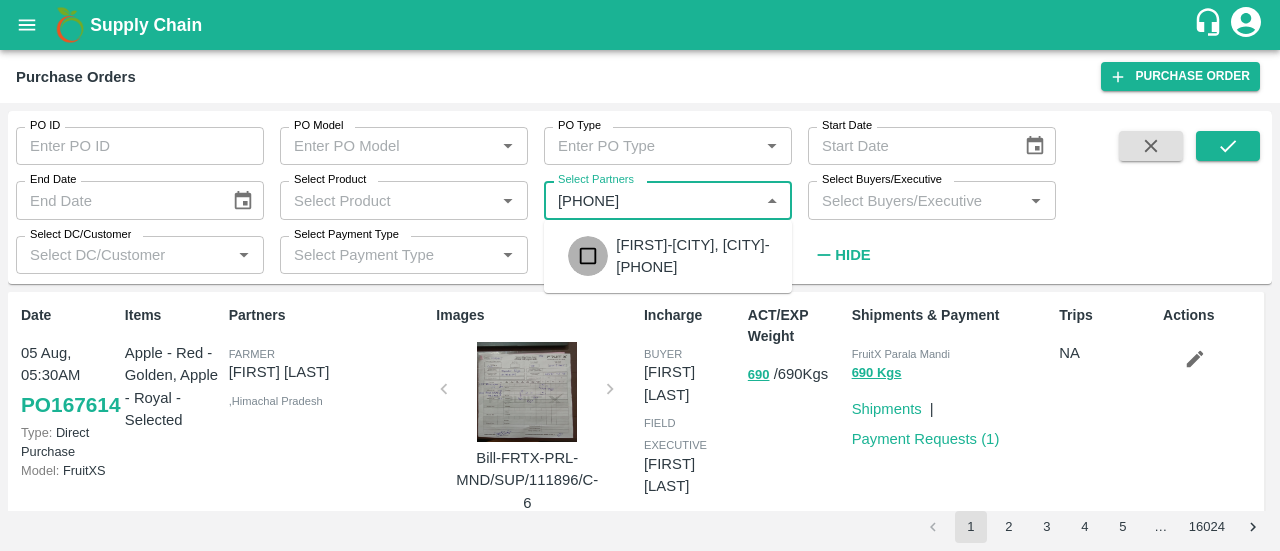 click at bounding box center [588, 256] 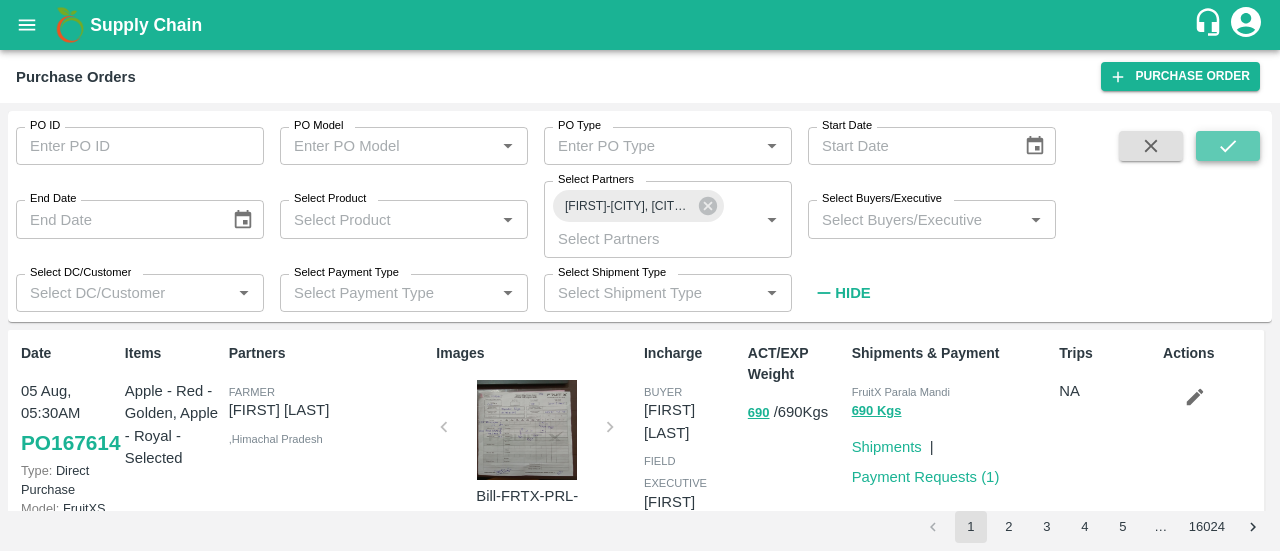 click 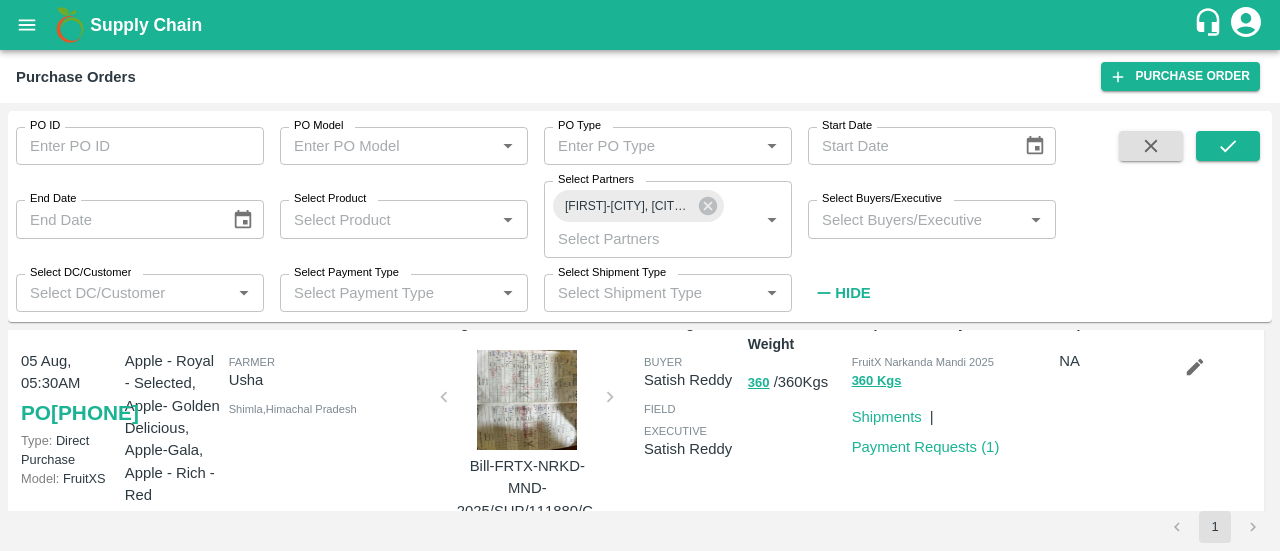 scroll, scrollTop: 31, scrollLeft: 0, axis: vertical 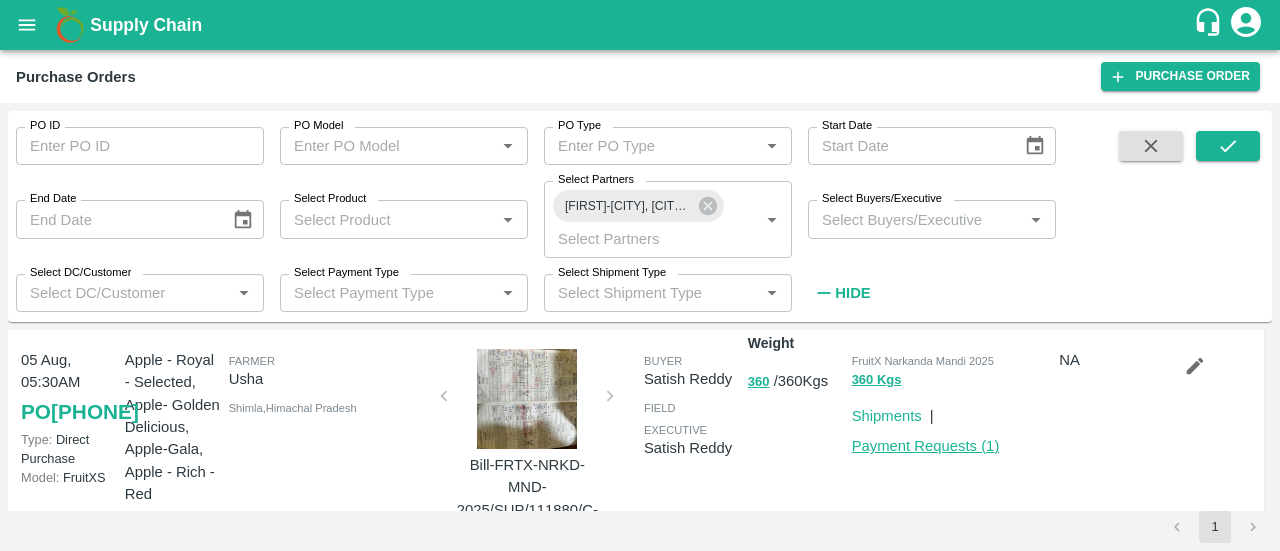 click on "Payment Requests ( 1 )" at bounding box center [926, 446] 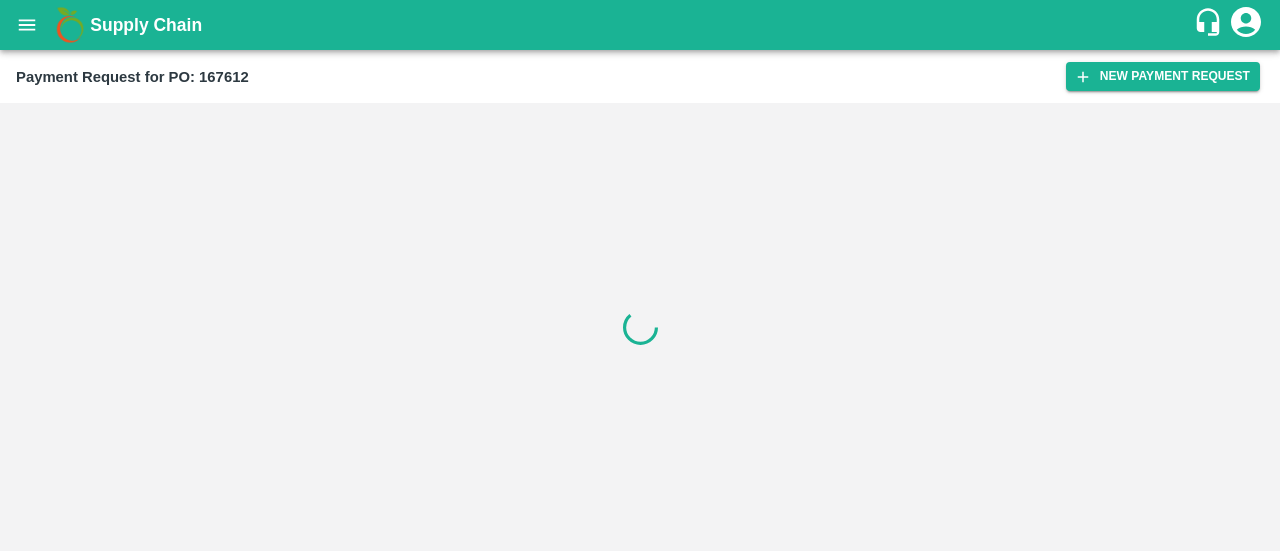 scroll, scrollTop: 0, scrollLeft: 0, axis: both 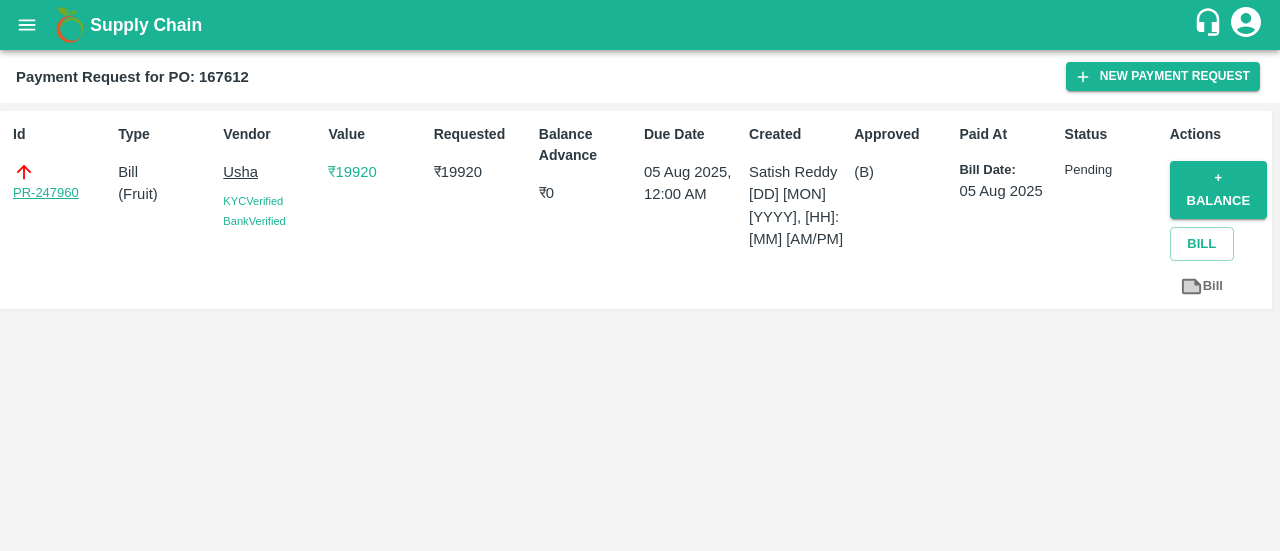 click on "PR-247960" at bounding box center [46, 193] 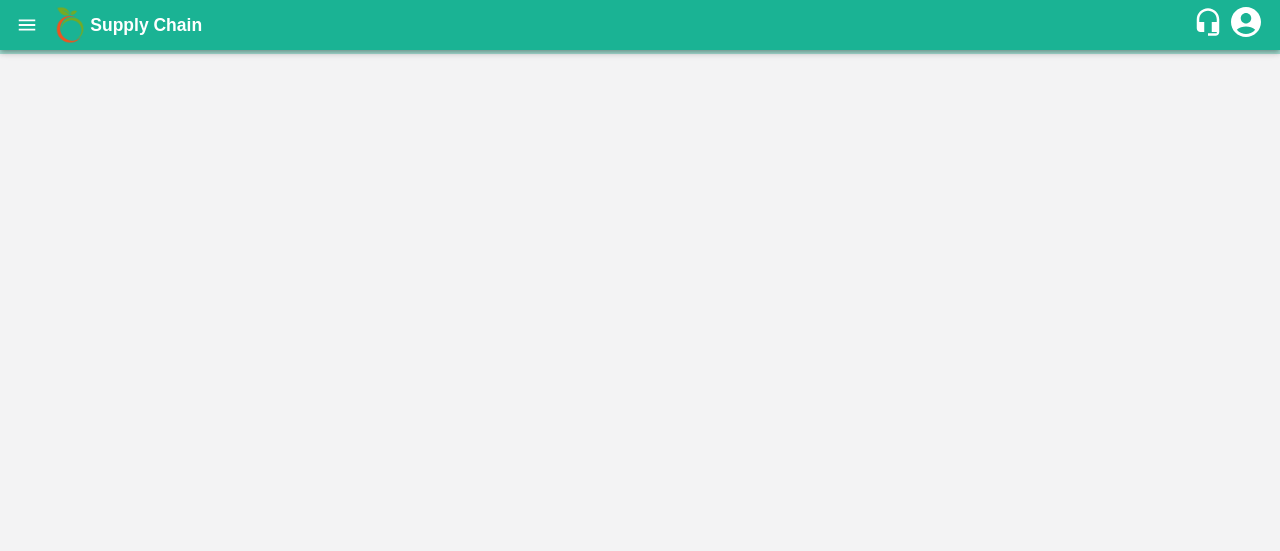 scroll, scrollTop: 0, scrollLeft: 0, axis: both 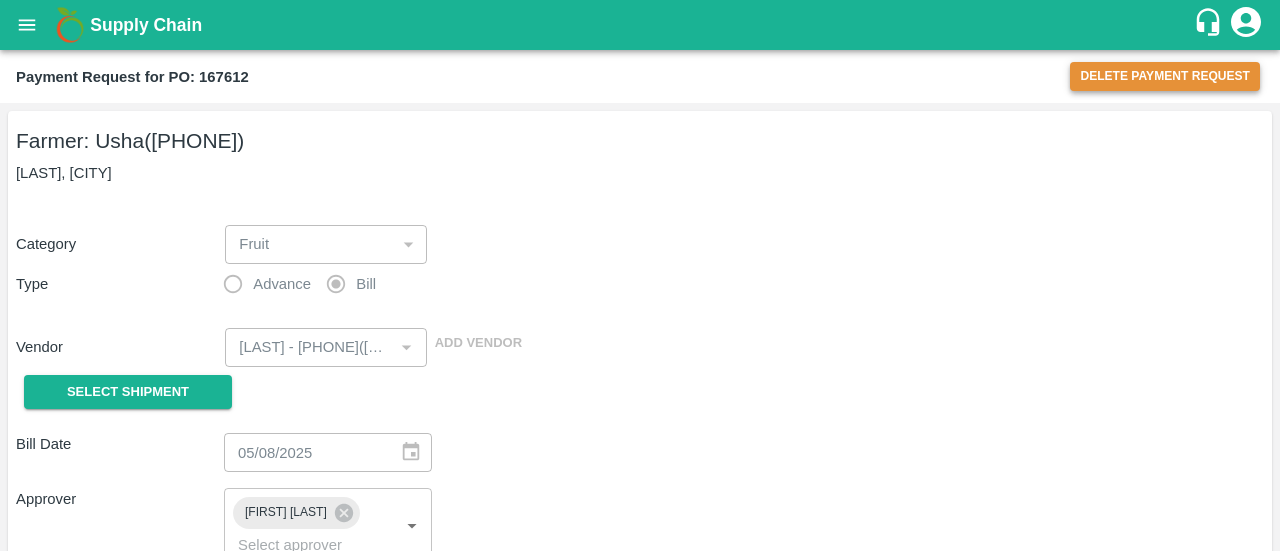 click on "Delete Payment Request" at bounding box center (1165, 76) 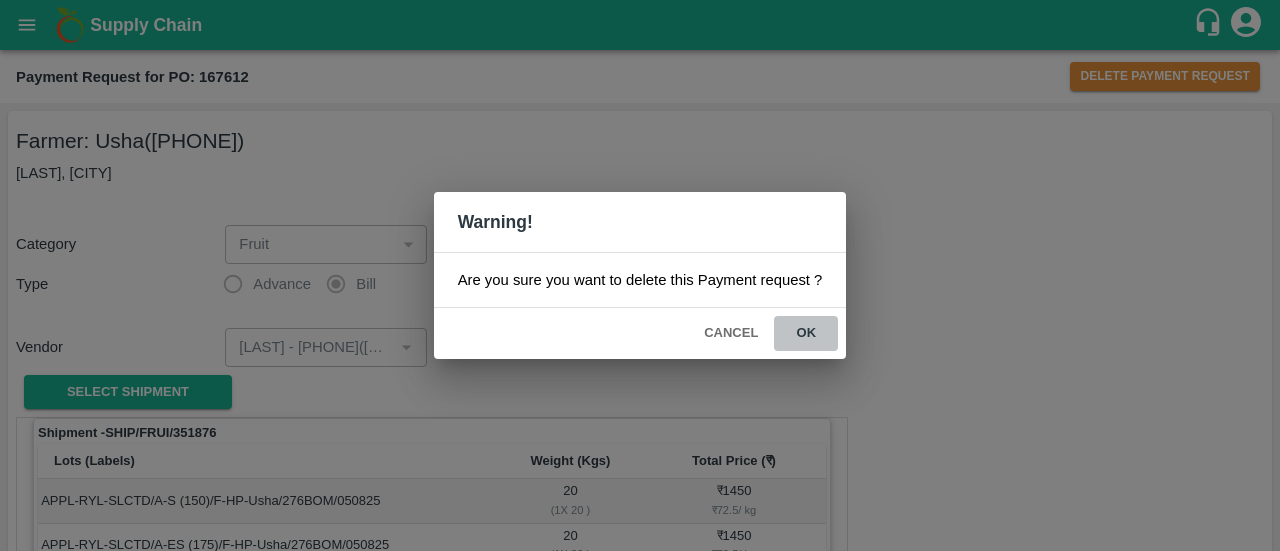 click on "ok" at bounding box center [806, 333] 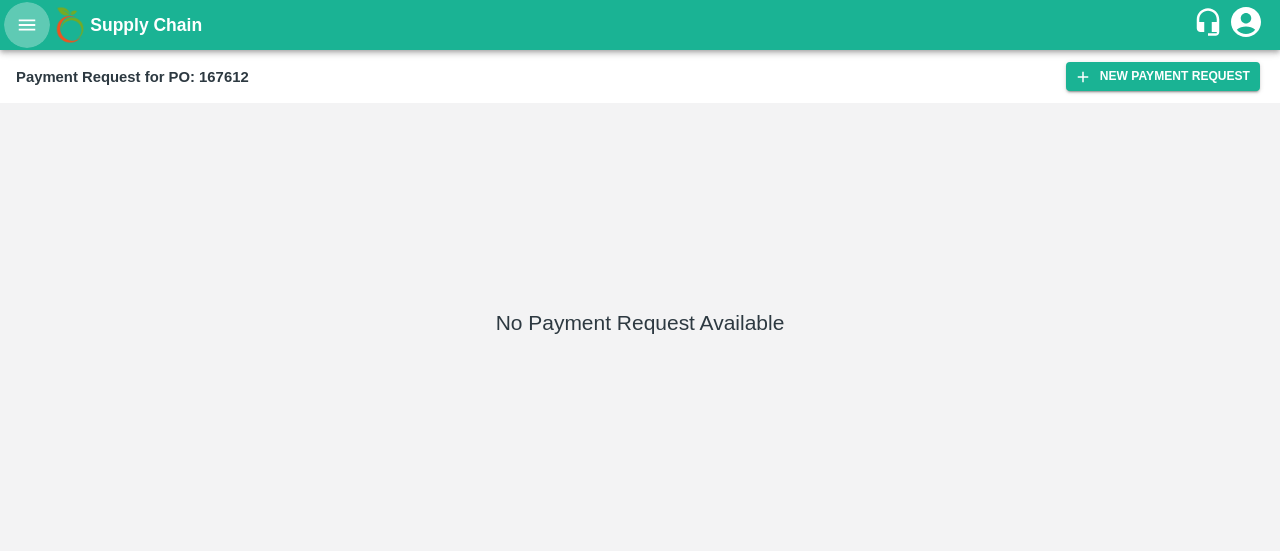 click 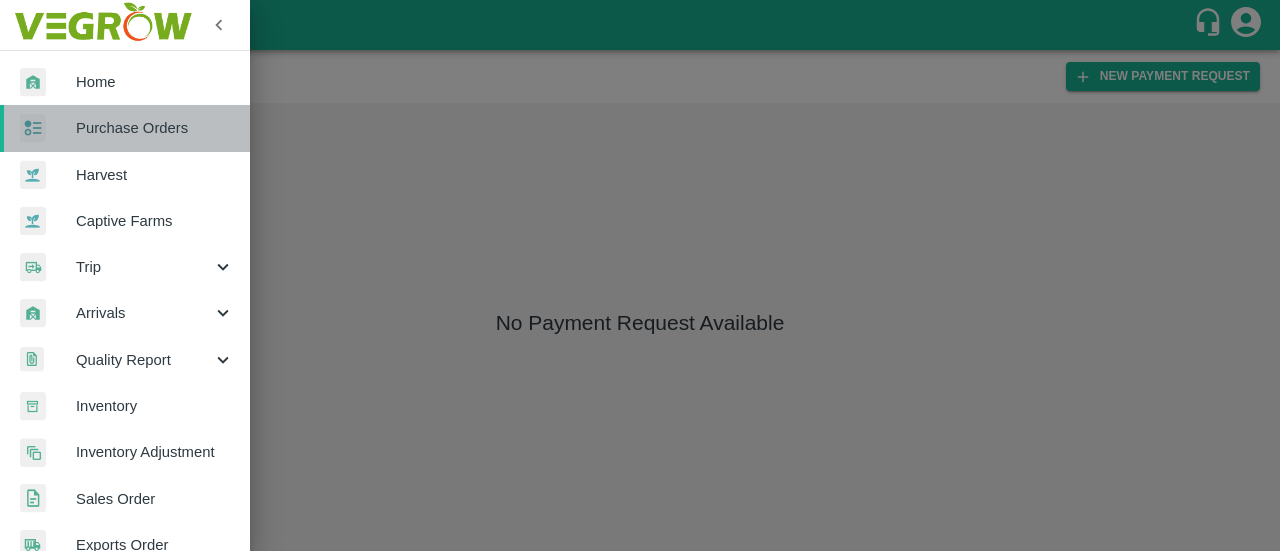 click on "Purchase Orders" at bounding box center (125, 128) 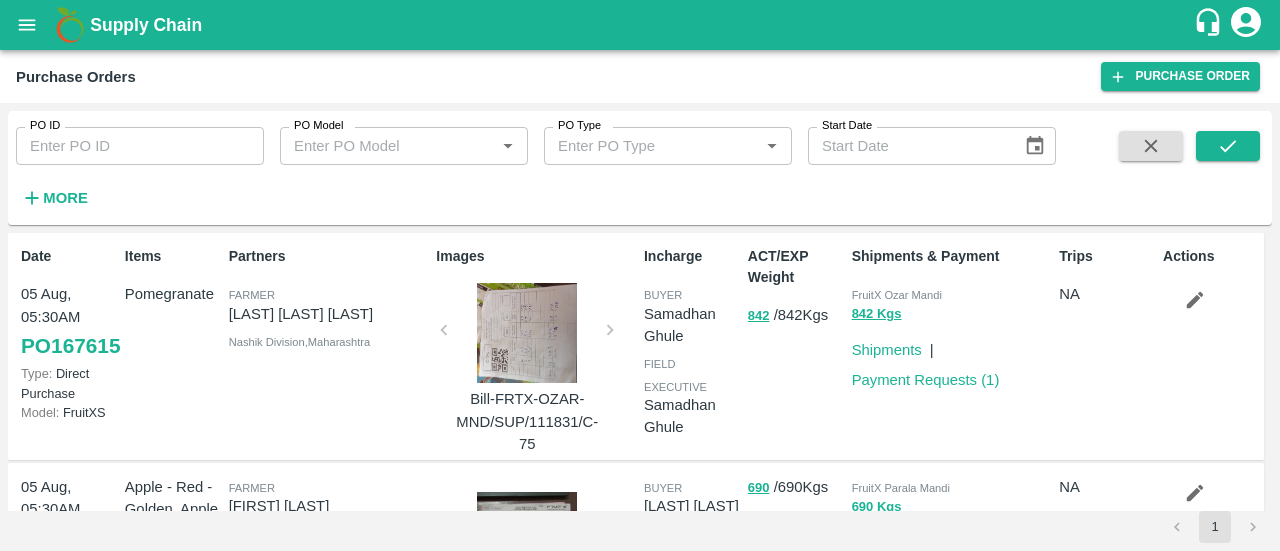 click on "PO ID PO ID PO Model PO Model   * PO Type PO Type   * Start Date Start Date More" at bounding box center (528, 163) 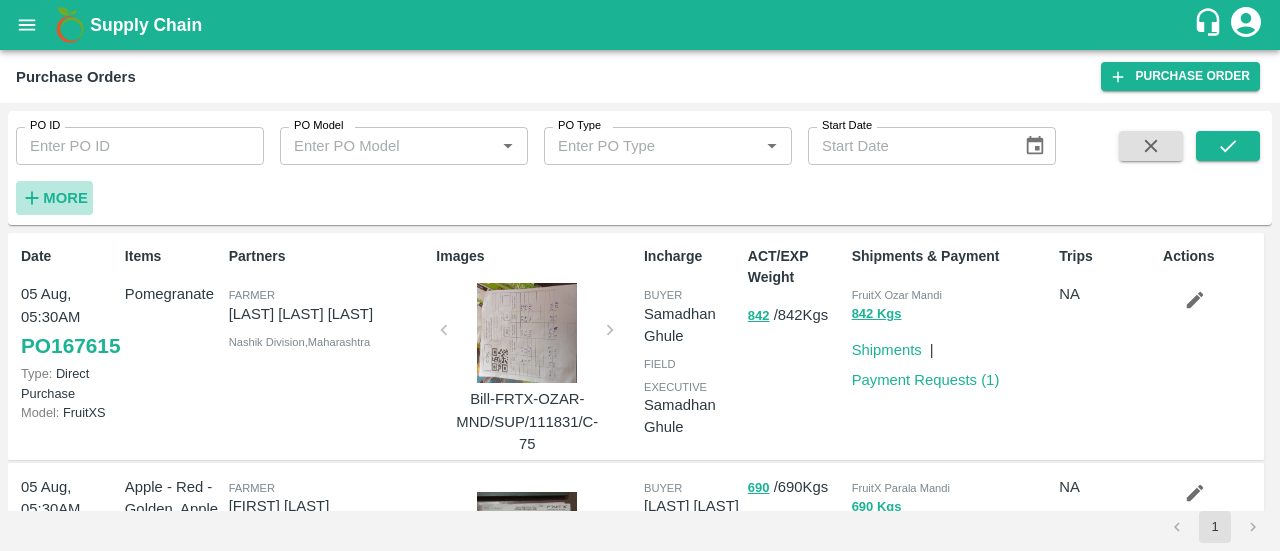 click on "More" at bounding box center (65, 198) 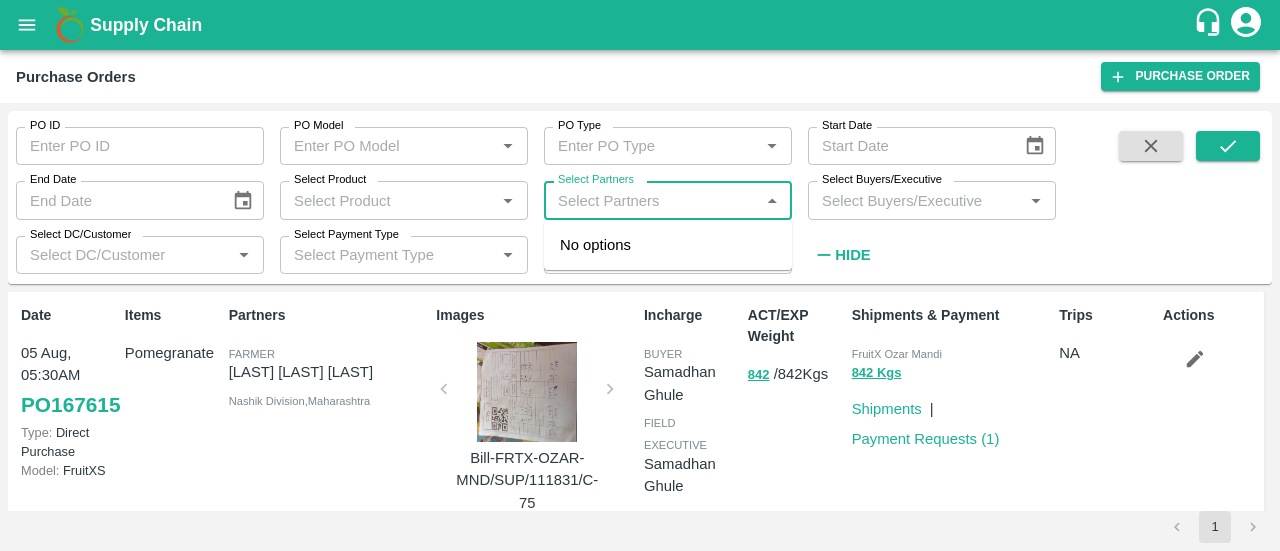 click on "Select Partners" at bounding box center (651, 200) 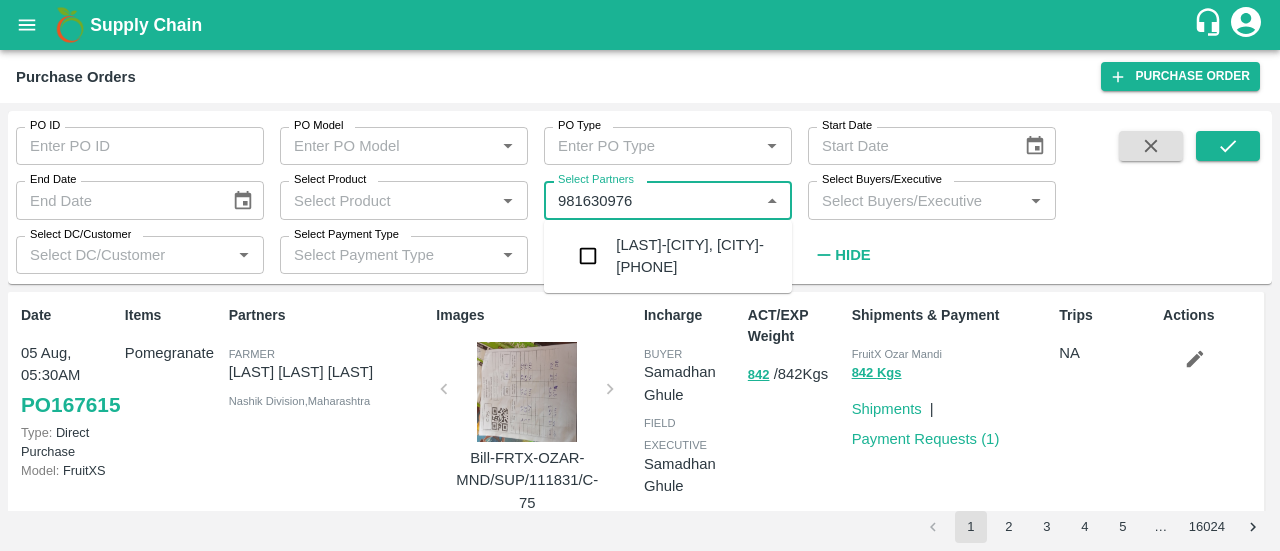 type on "9816309767" 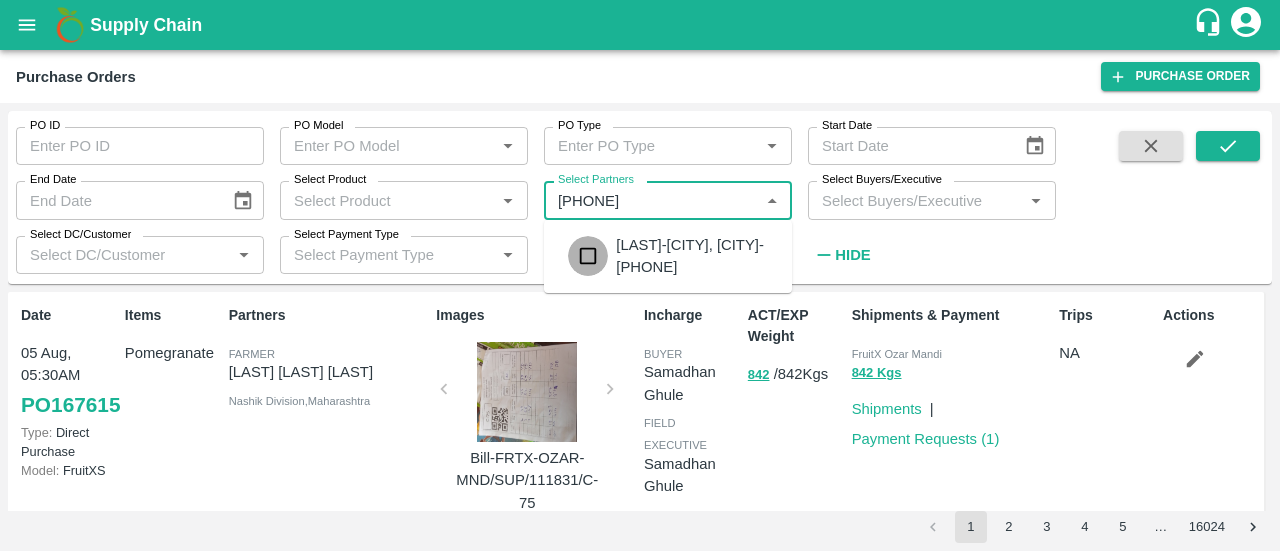 click at bounding box center [588, 256] 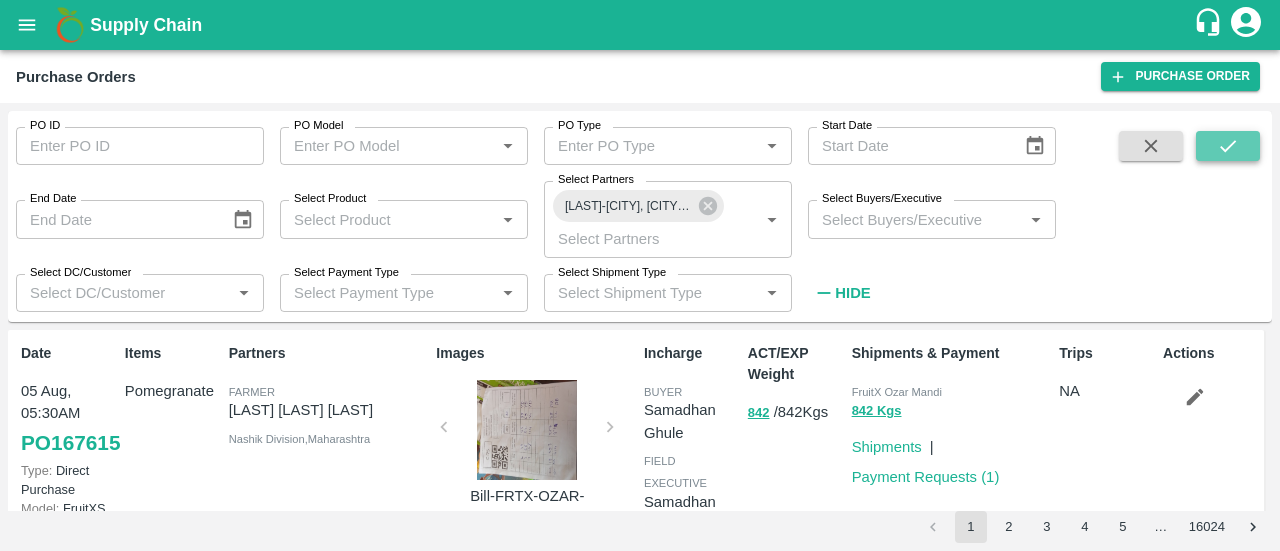 click at bounding box center [1228, 146] 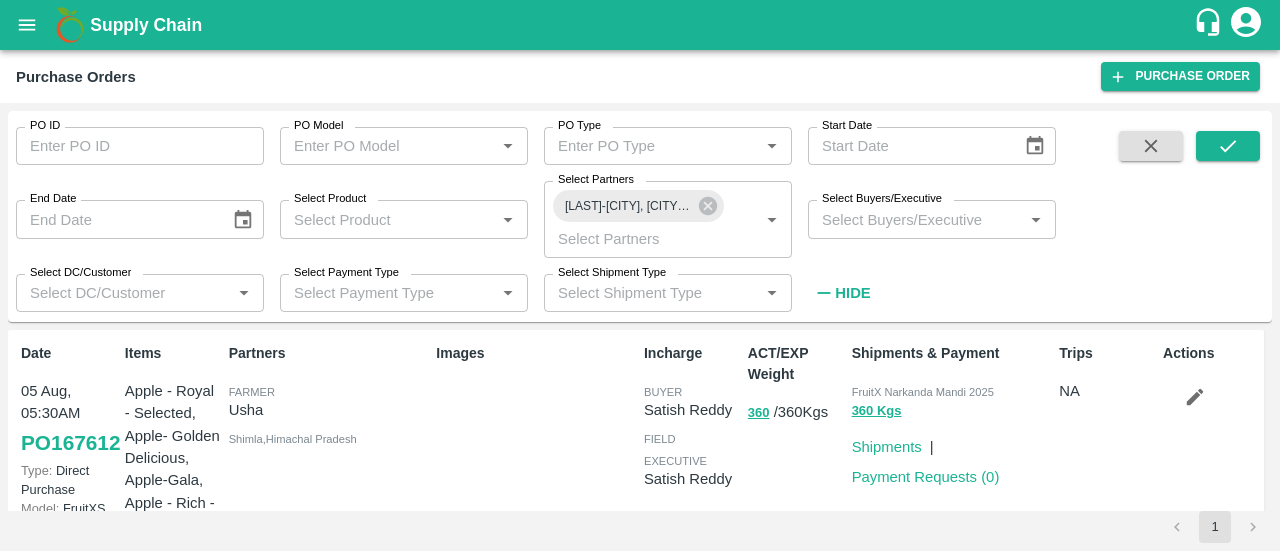 click 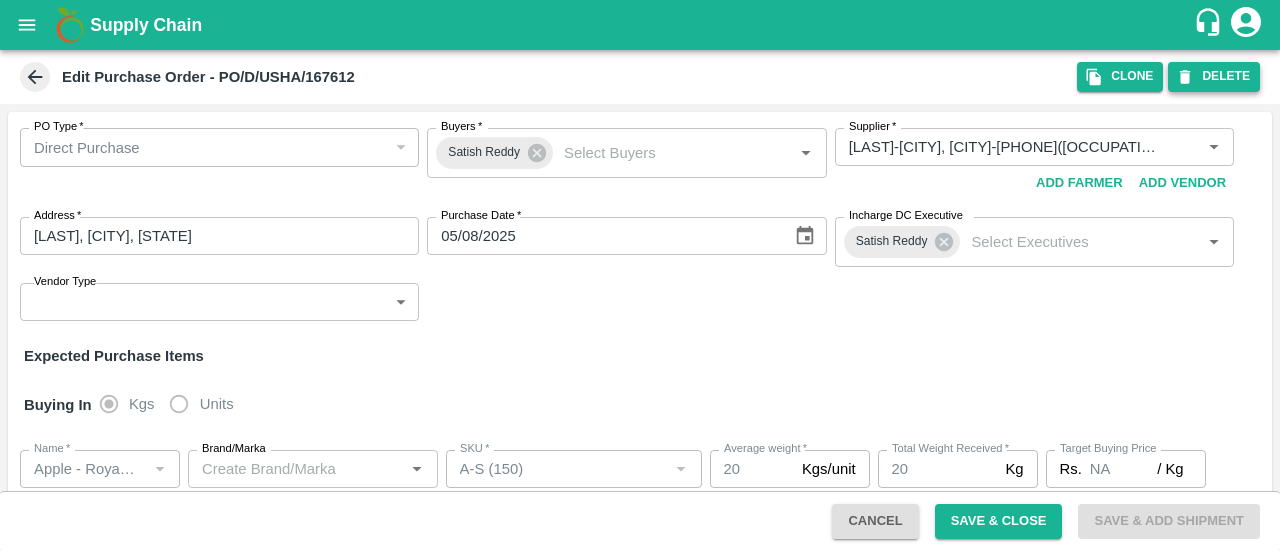 click on "DELETE" at bounding box center [1214, 76] 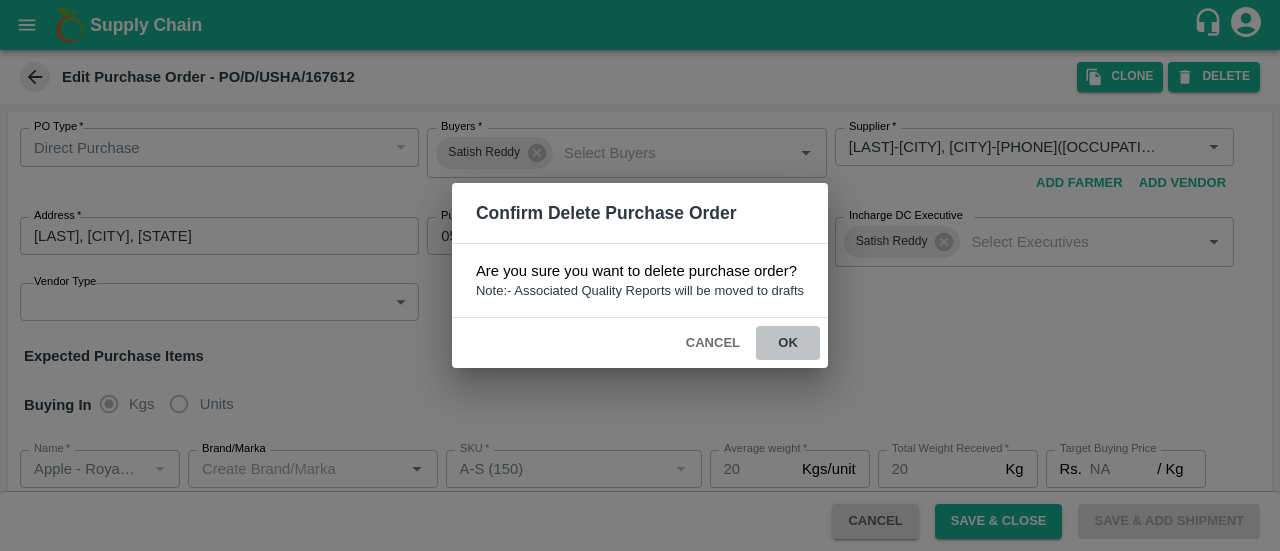 click on "ok" at bounding box center [788, 343] 